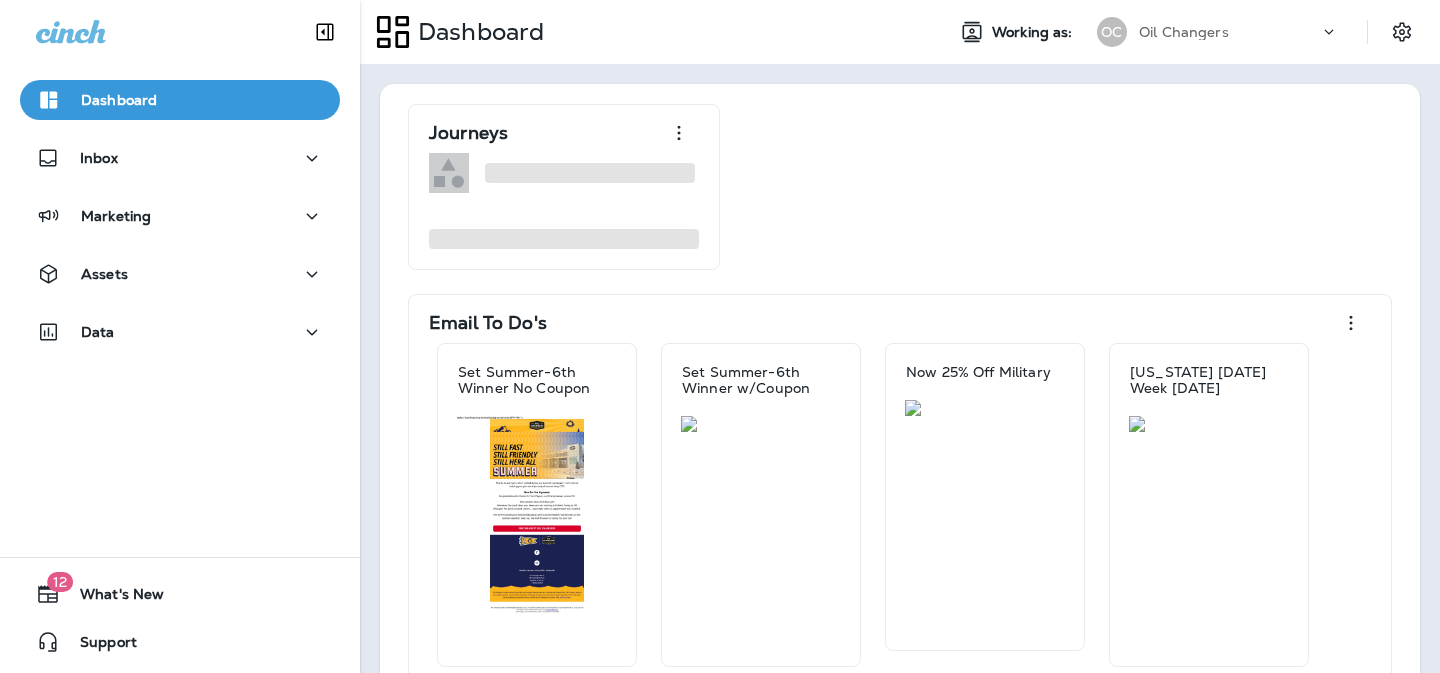 scroll, scrollTop: 0, scrollLeft: 0, axis: both 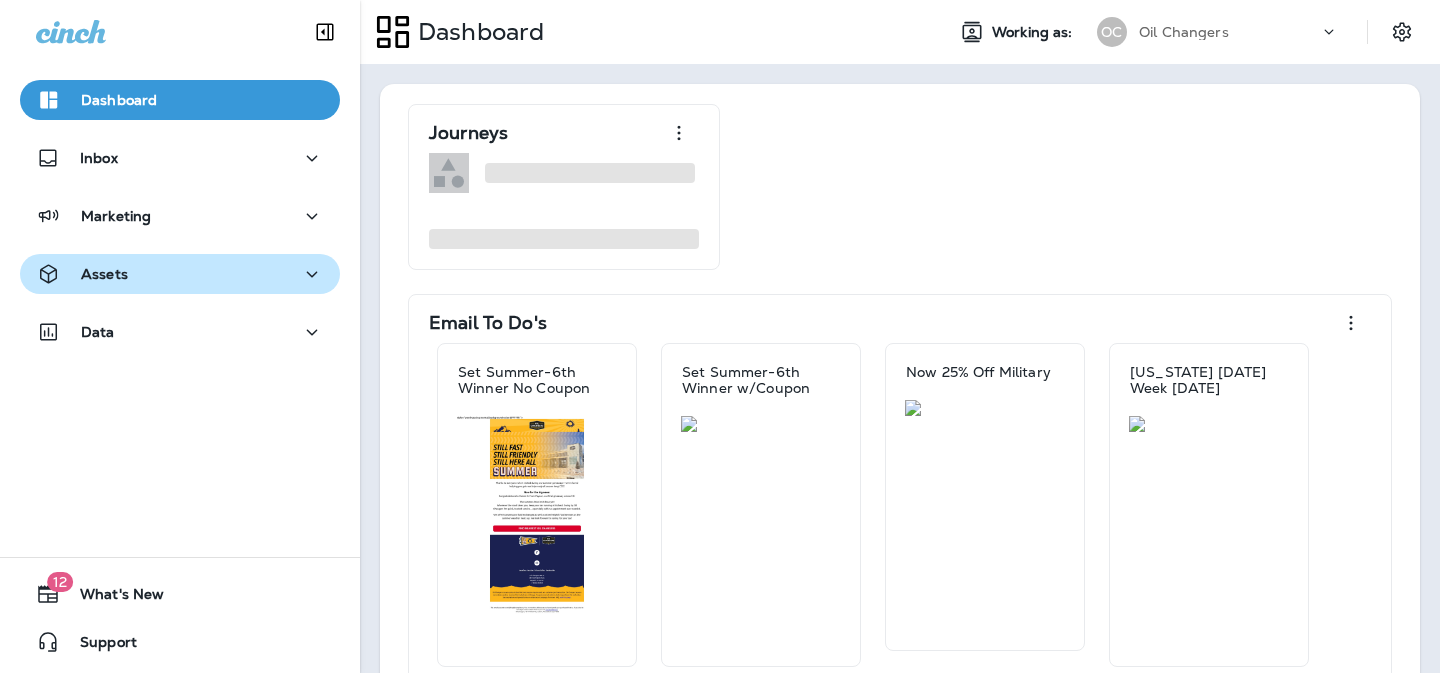 click on "Assets" at bounding box center (180, 274) 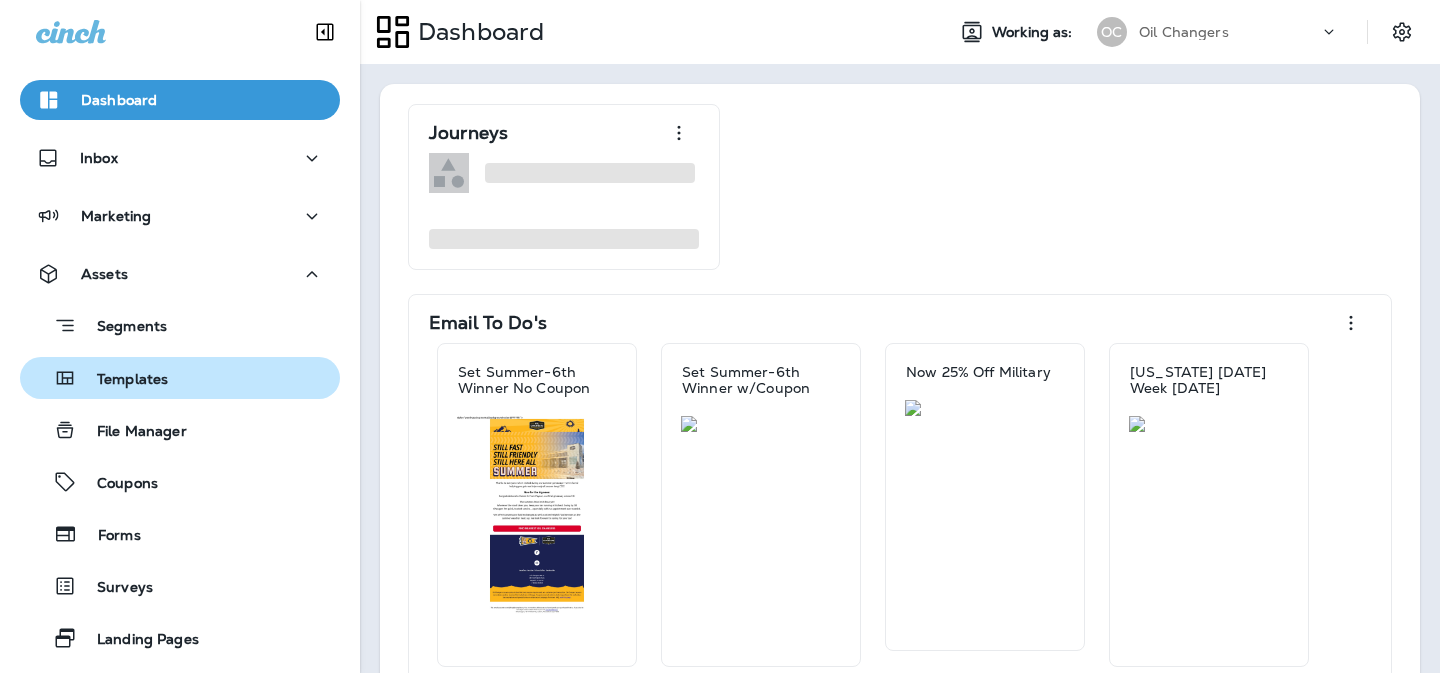 click on "Templates" at bounding box center (122, 380) 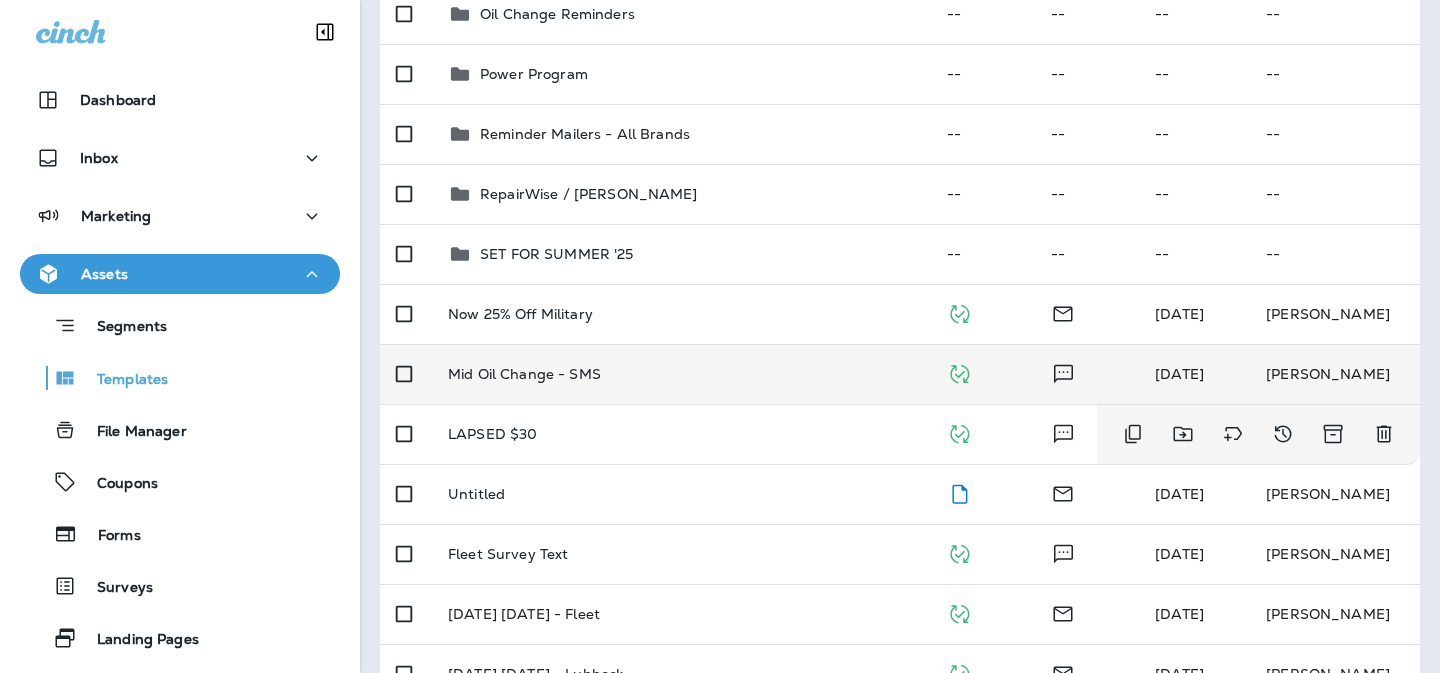 scroll, scrollTop: 1186, scrollLeft: 0, axis: vertical 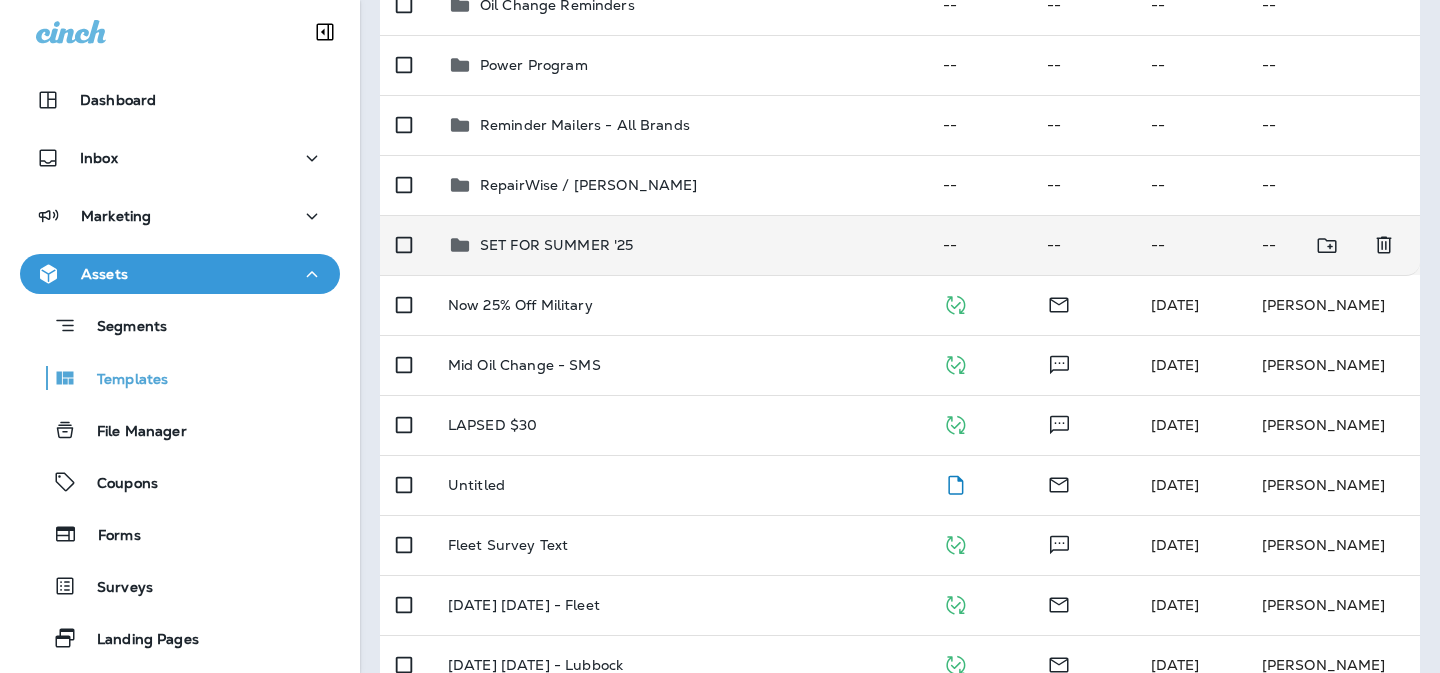 click on "SET FOR SUMMER '25" at bounding box center [557, 245] 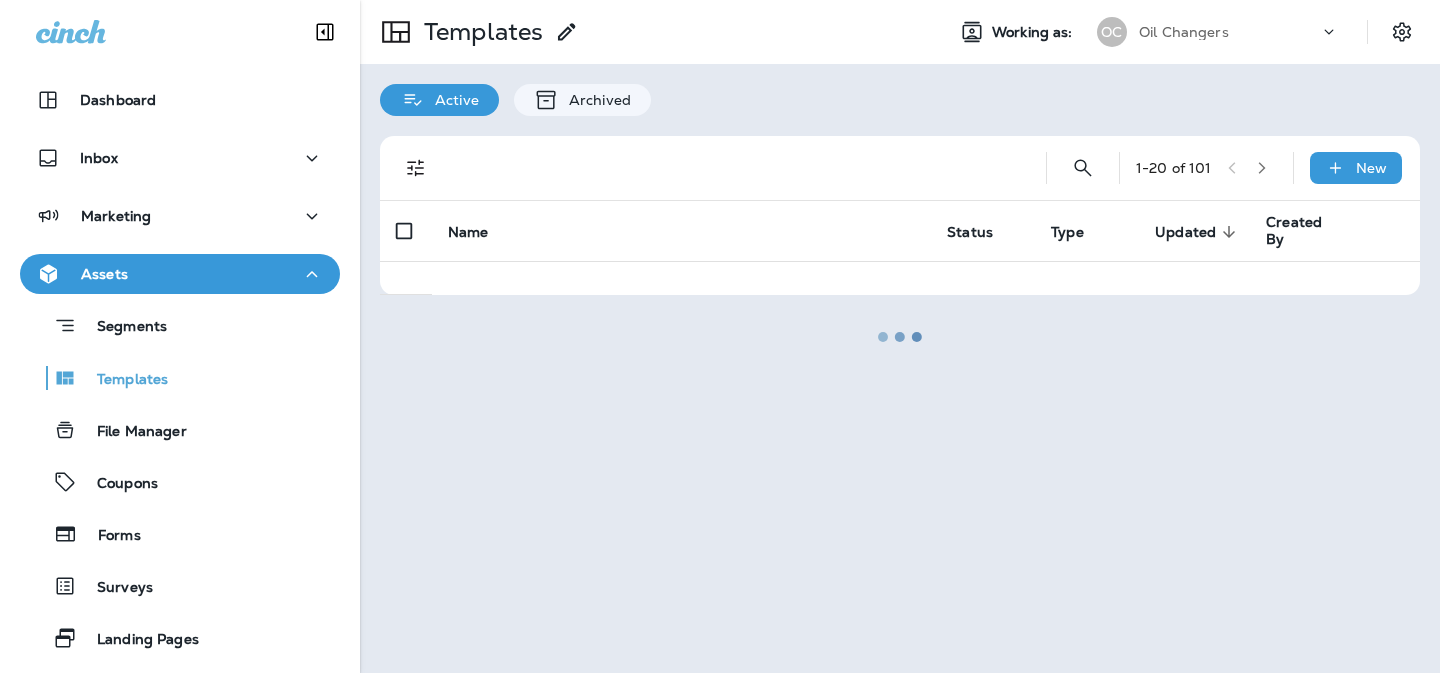 scroll, scrollTop: 0, scrollLeft: 0, axis: both 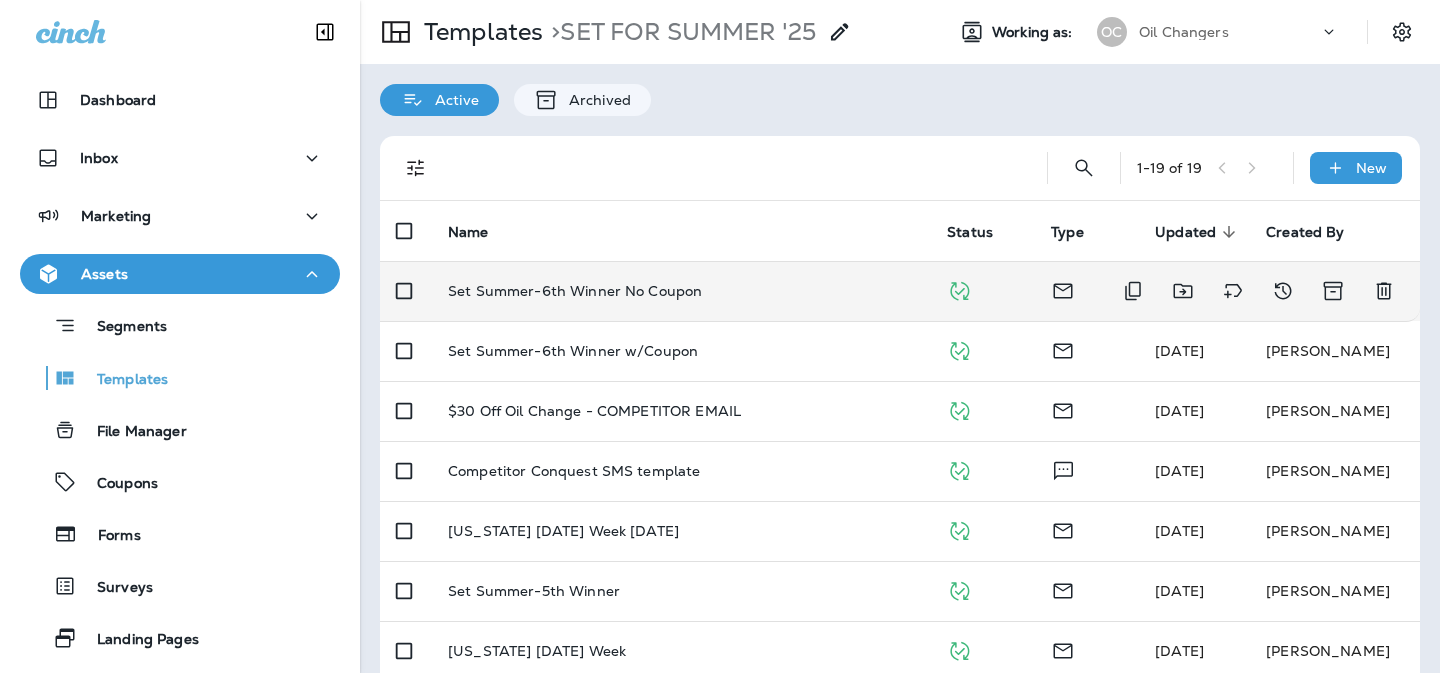 click on "Set Summer-6th Winner No Coupon" at bounding box center [681, 291] 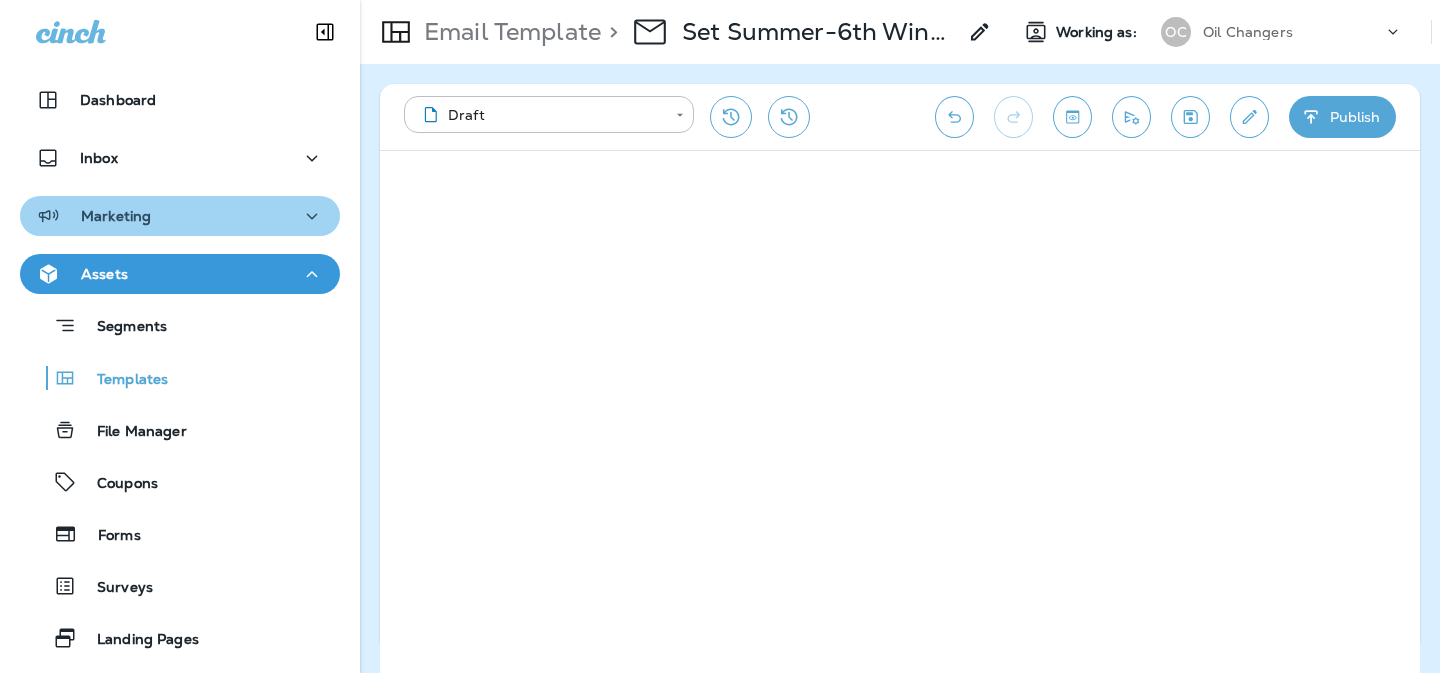 click on "Marketing" at bounding box center (180, 216) 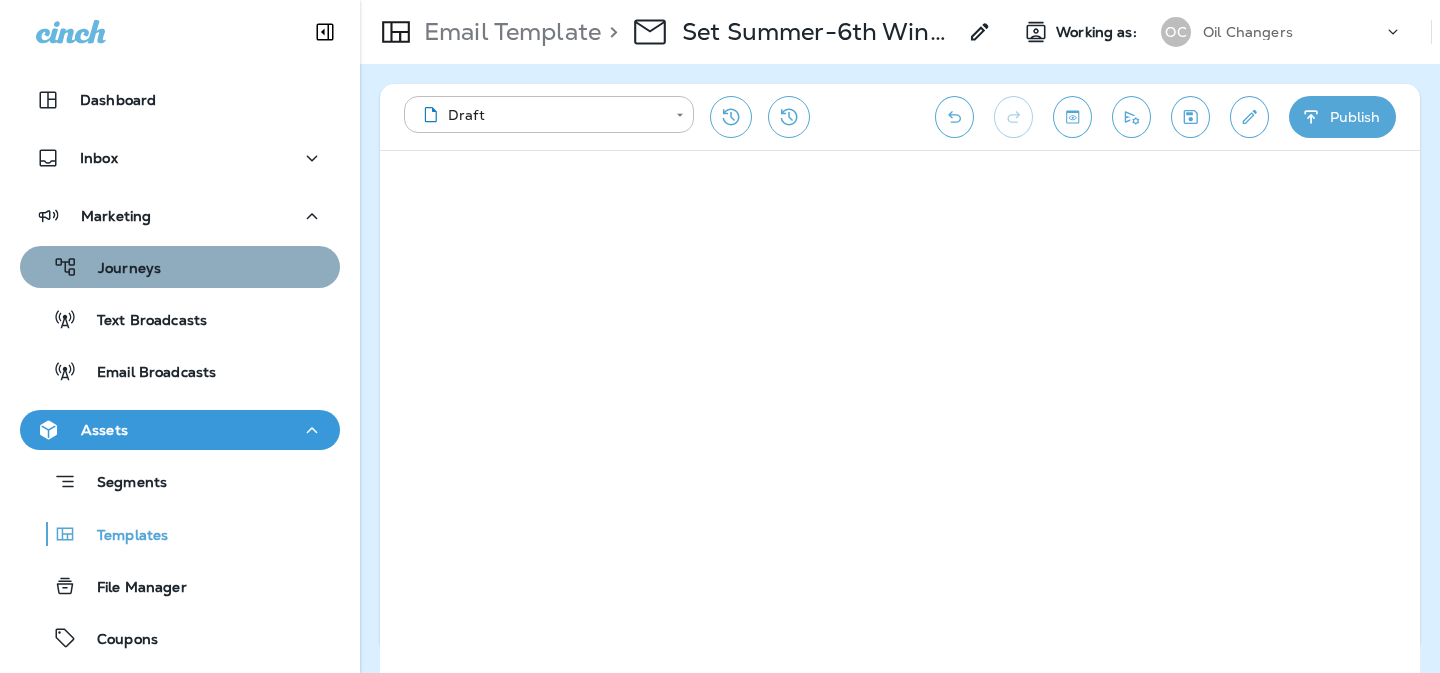 click on "Journeys" at bounding box center (119, 269) 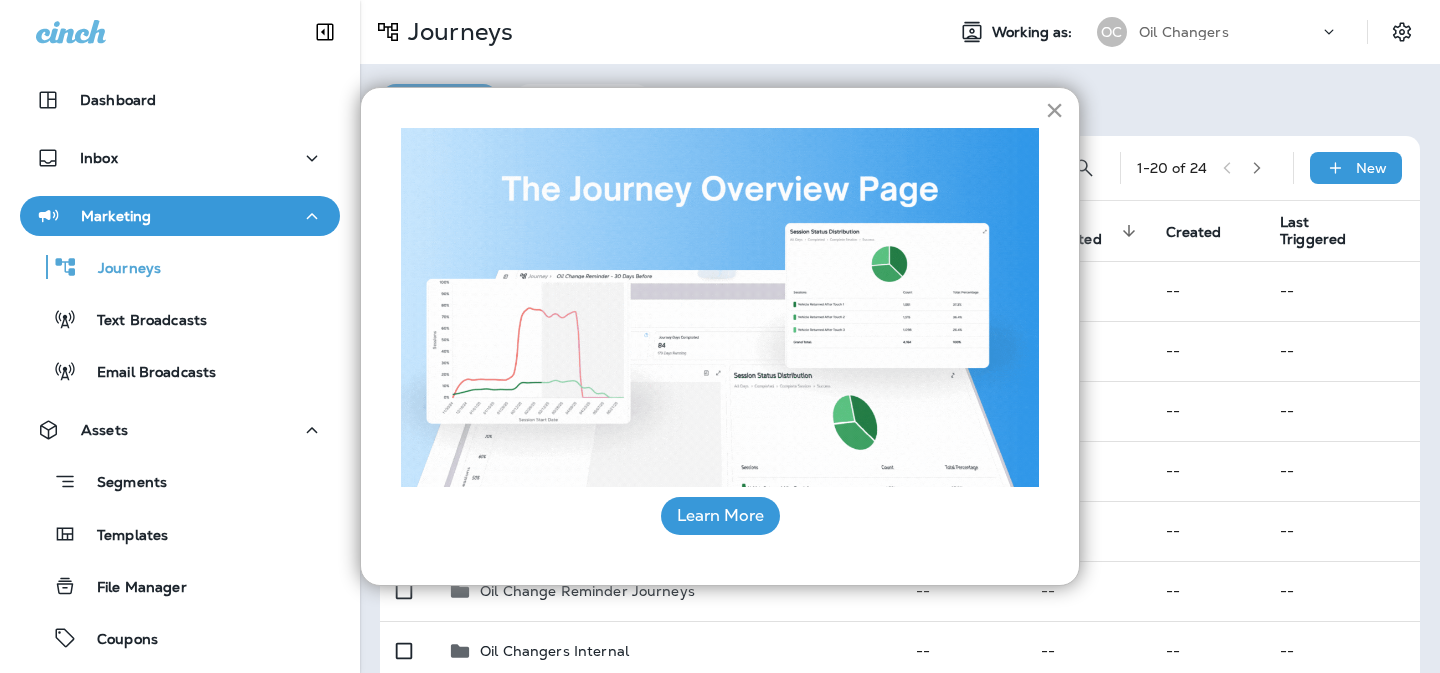 click on "×" at bounding box center (1054, 110) 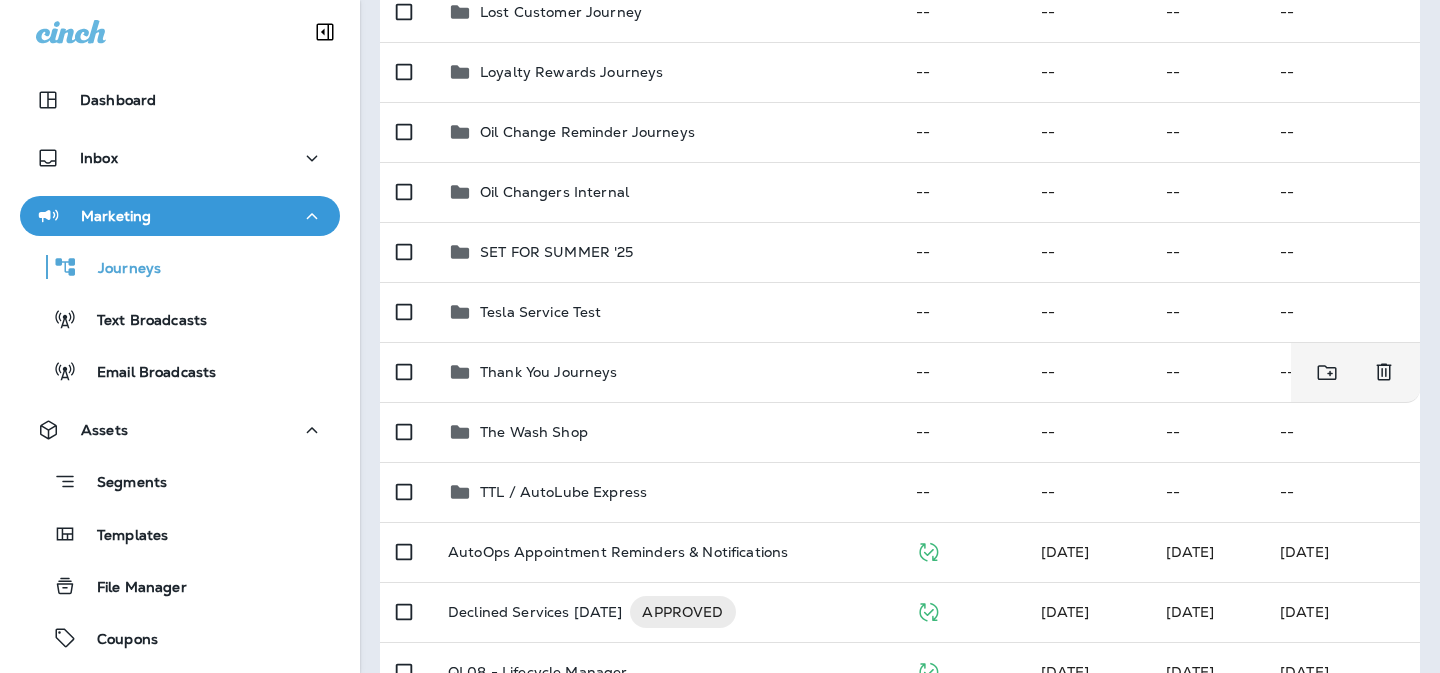 scroll, scrollTop: 463, scrollLeft: 0, axis: vertical 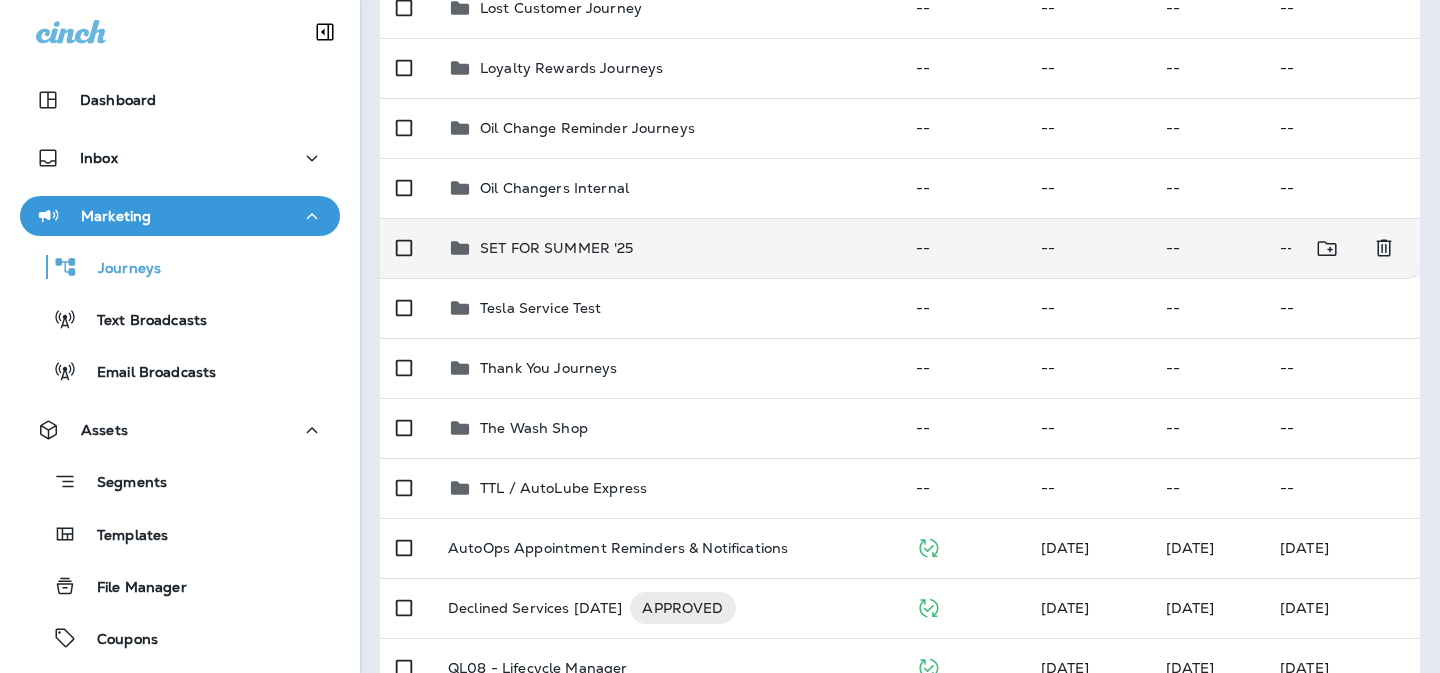 click on "SET FOR SUMMER '25" at bounding box center [666, 248] 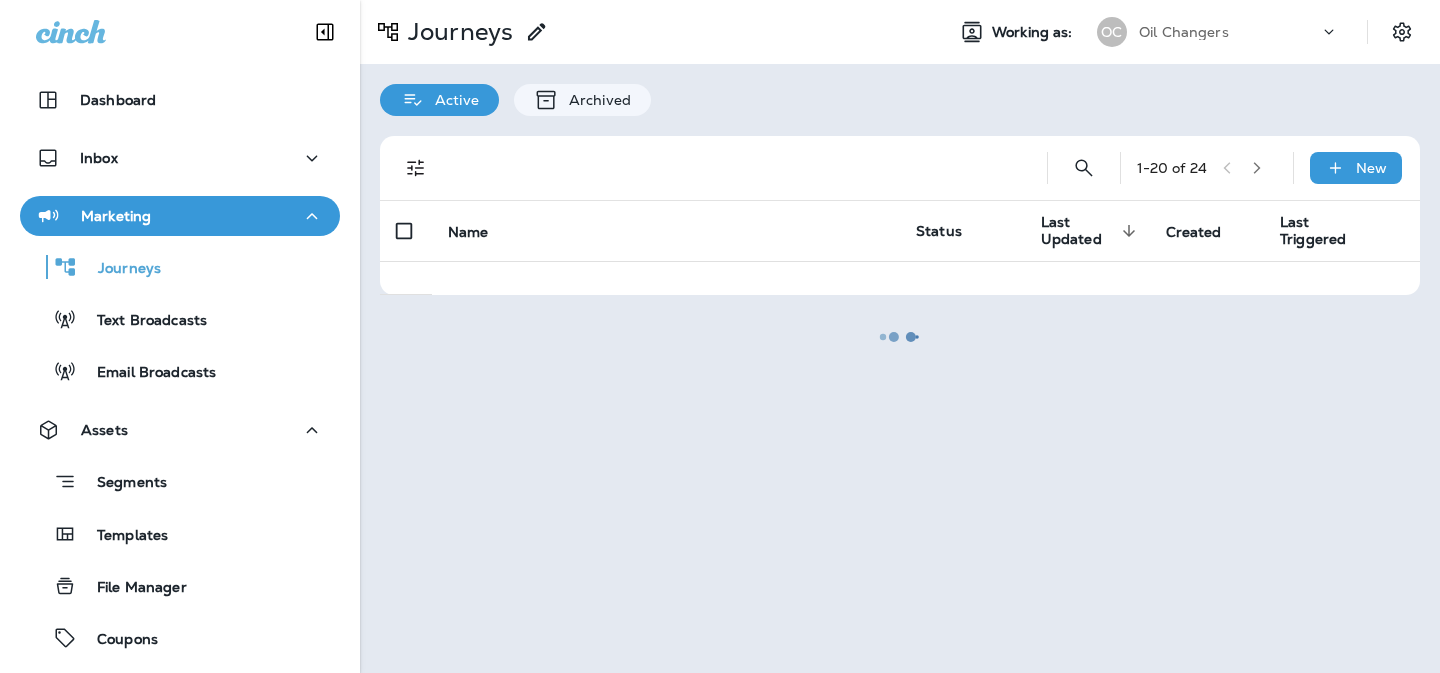 scroll, scrollTop: 0, scrollLeft: 0, axis: both 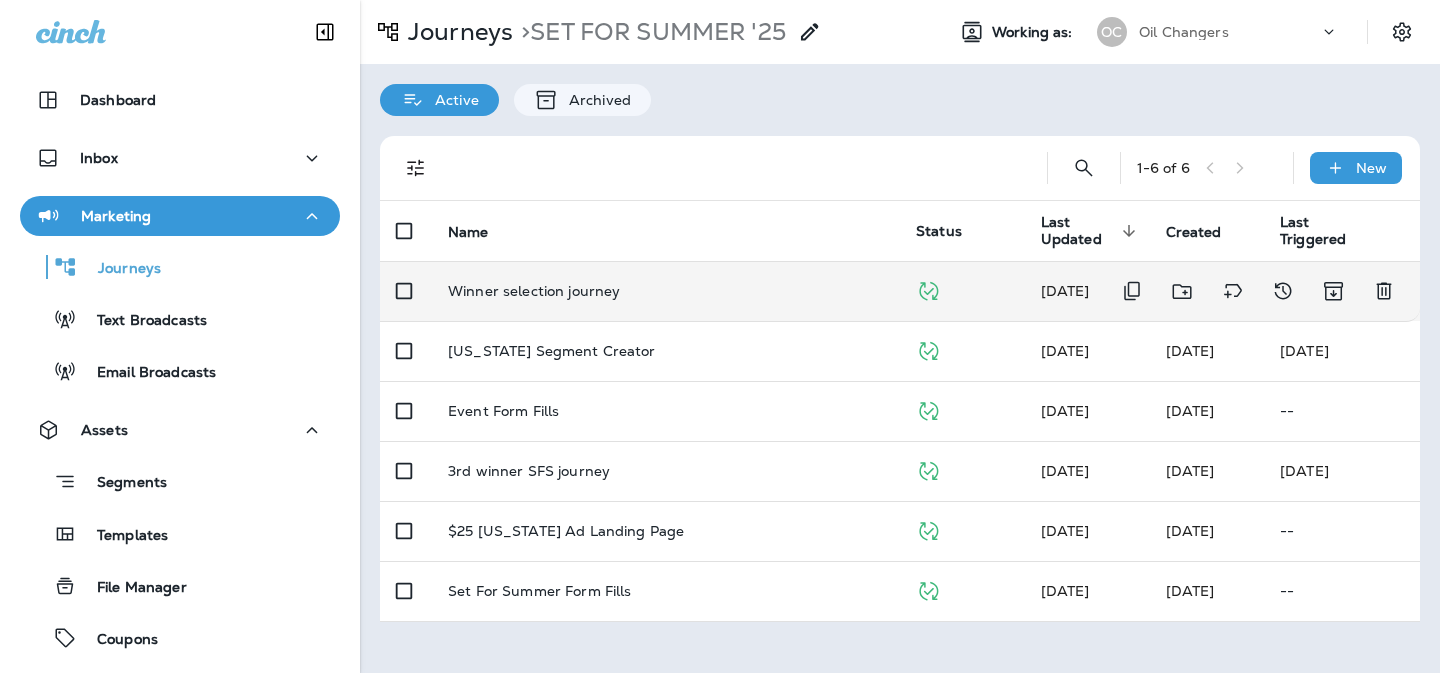 click on "Winner selection journey" at bounding box center [666, 291] 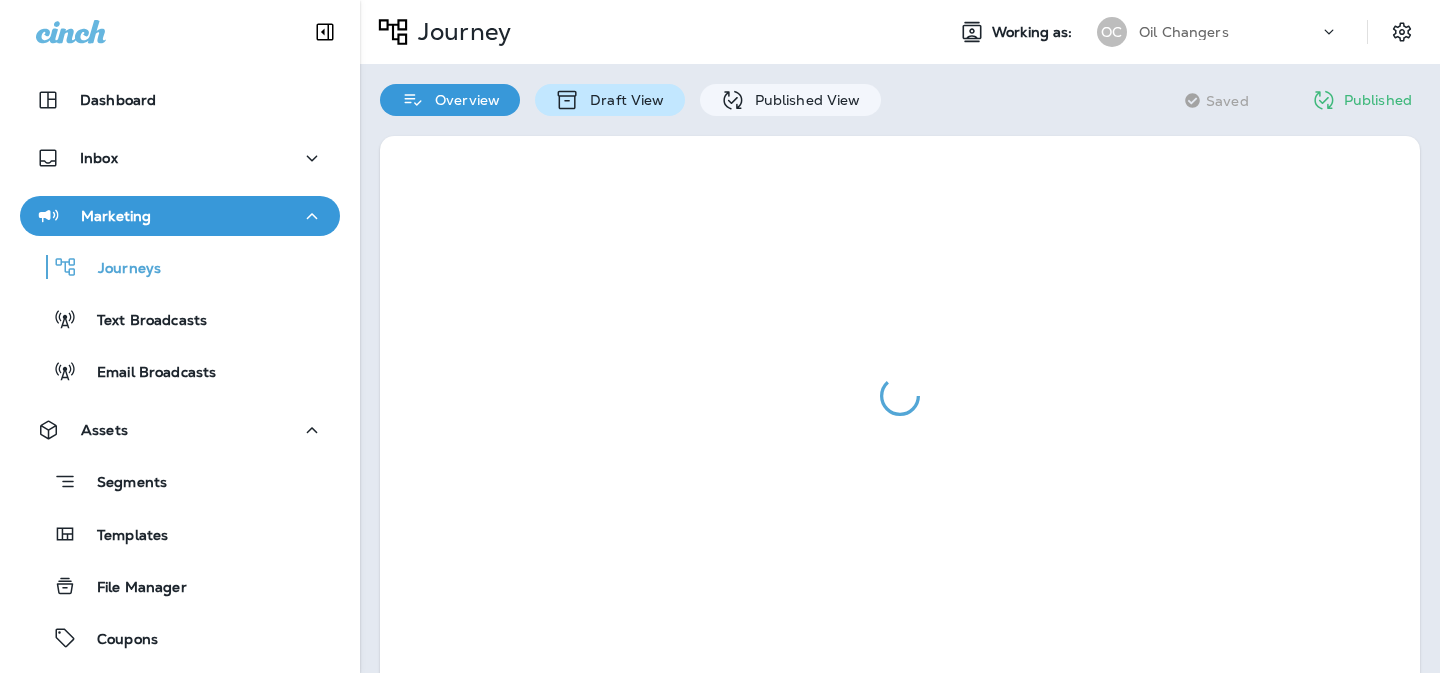 click on "Draft View" at bounding box center (622, 100) 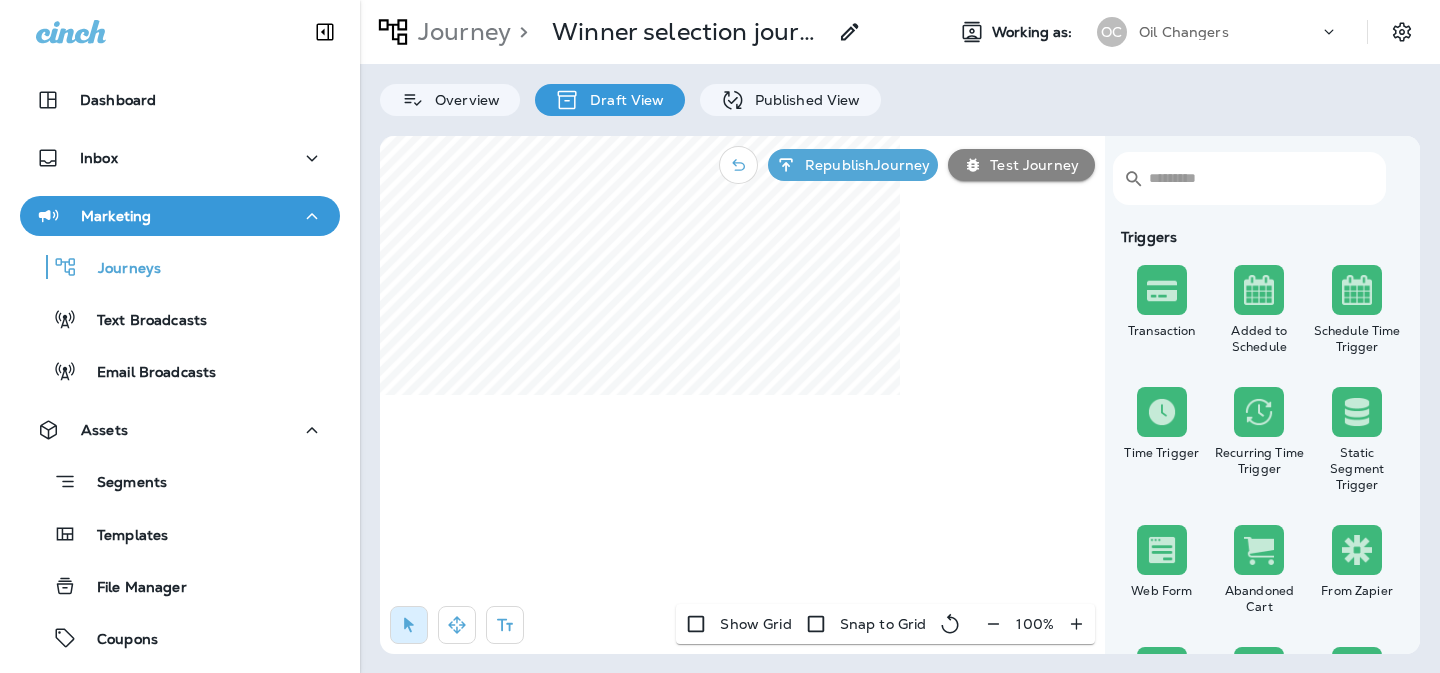 click 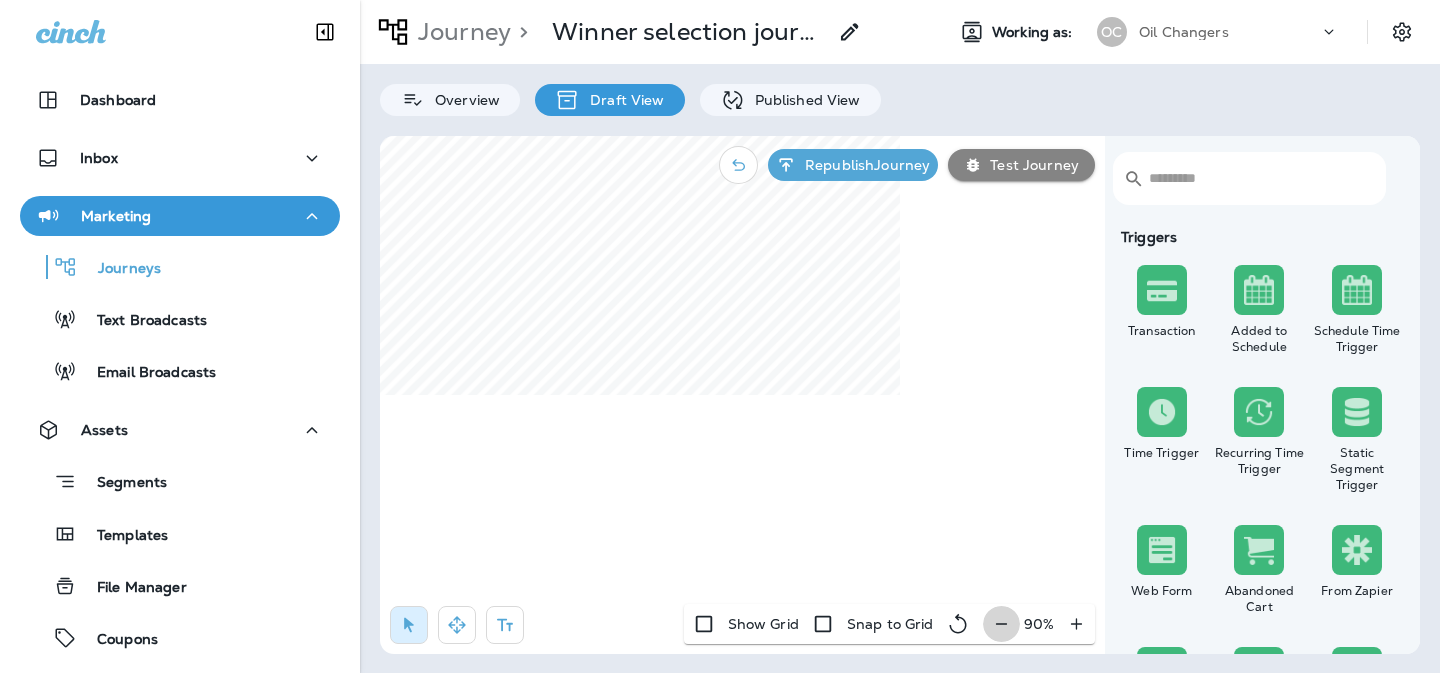click 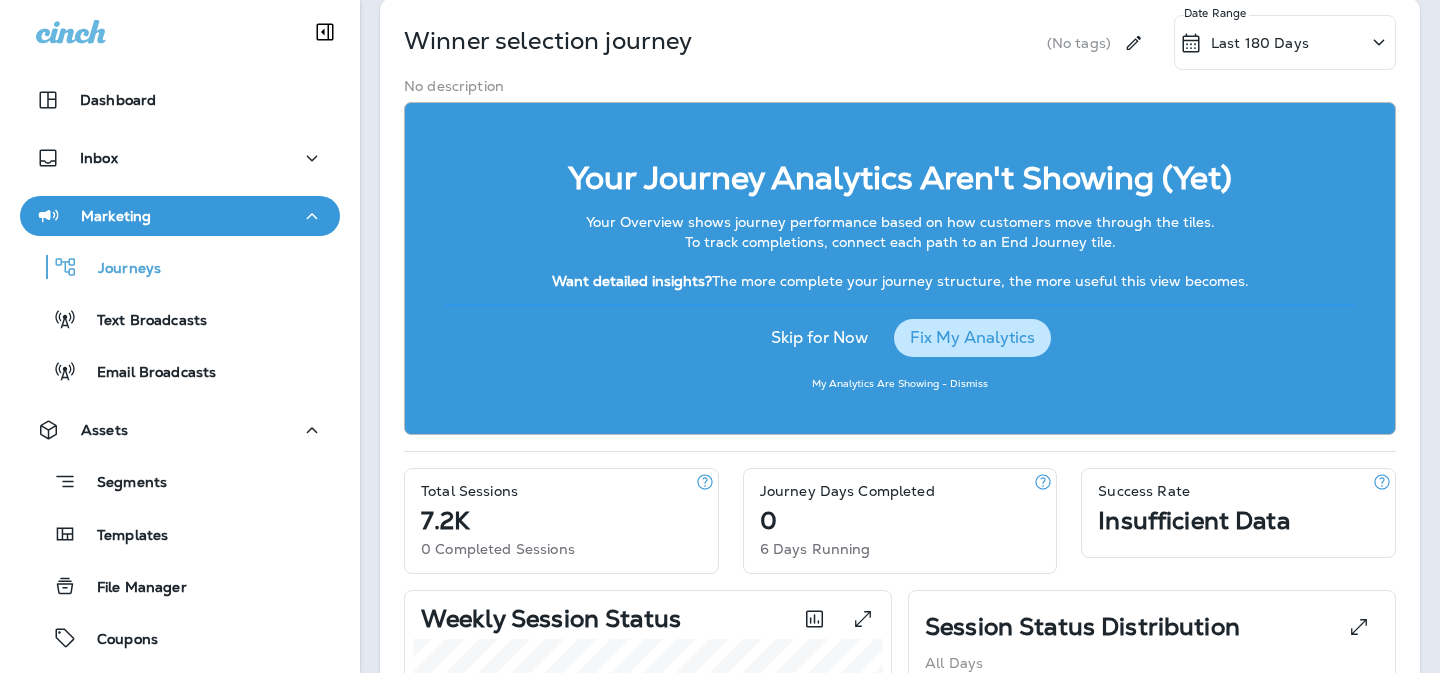 scroll, scrollTop: 167, scrollLeft: 0, axis: vertical 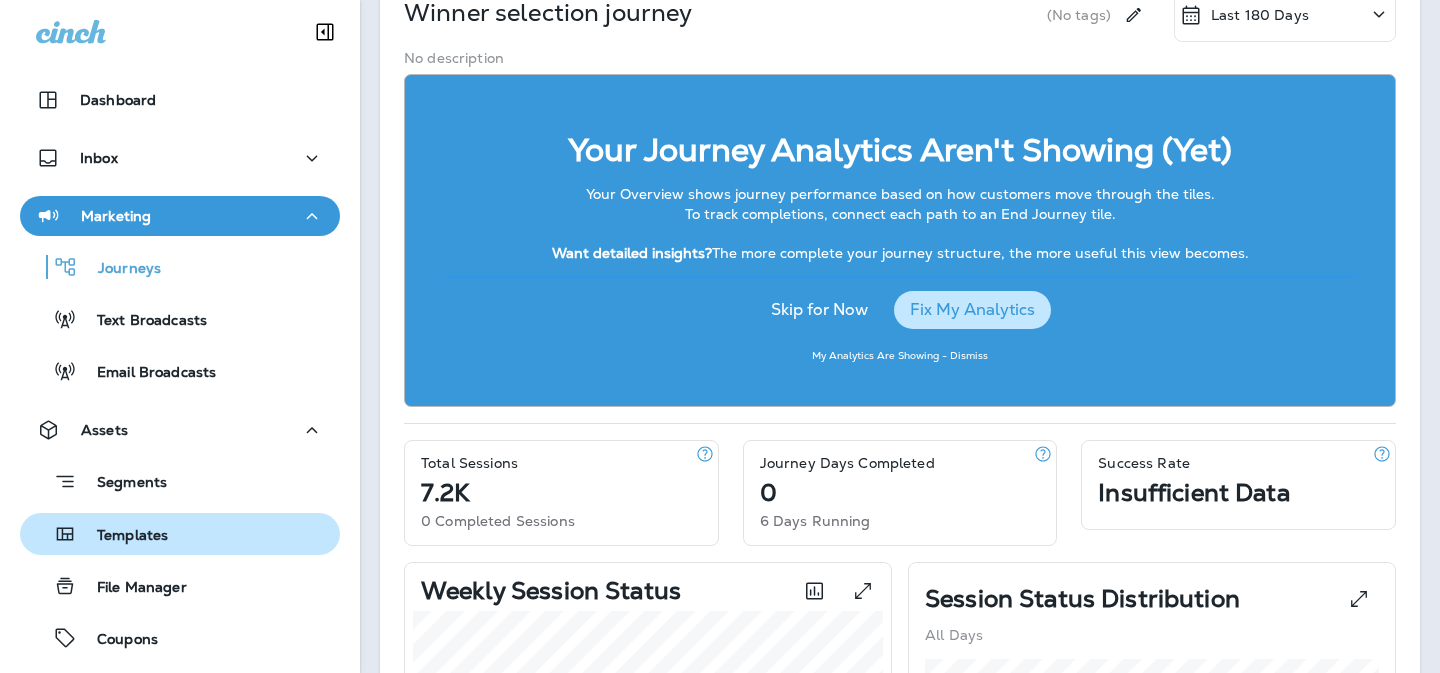 click on "Templates" at bounding box center (98, 534) 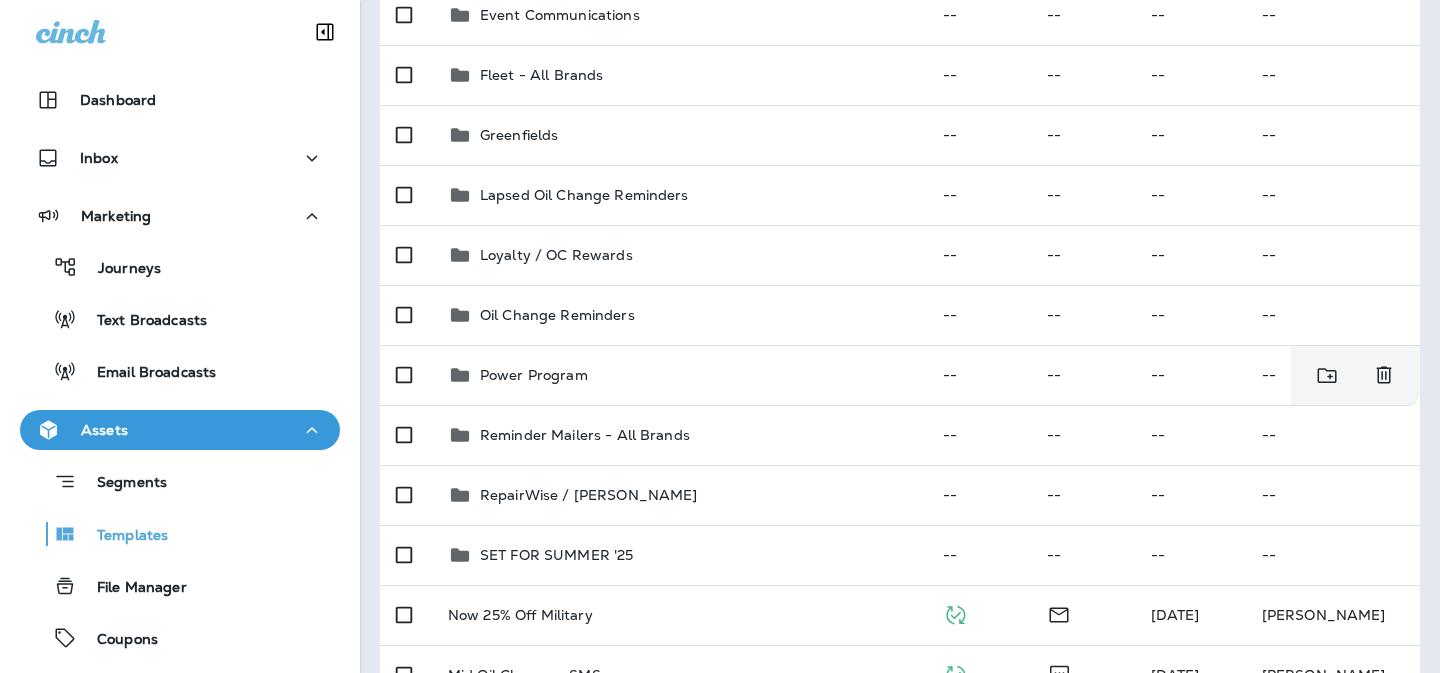 scroll, scrollTop: 934, scrollLeft: 0, axis: vertical 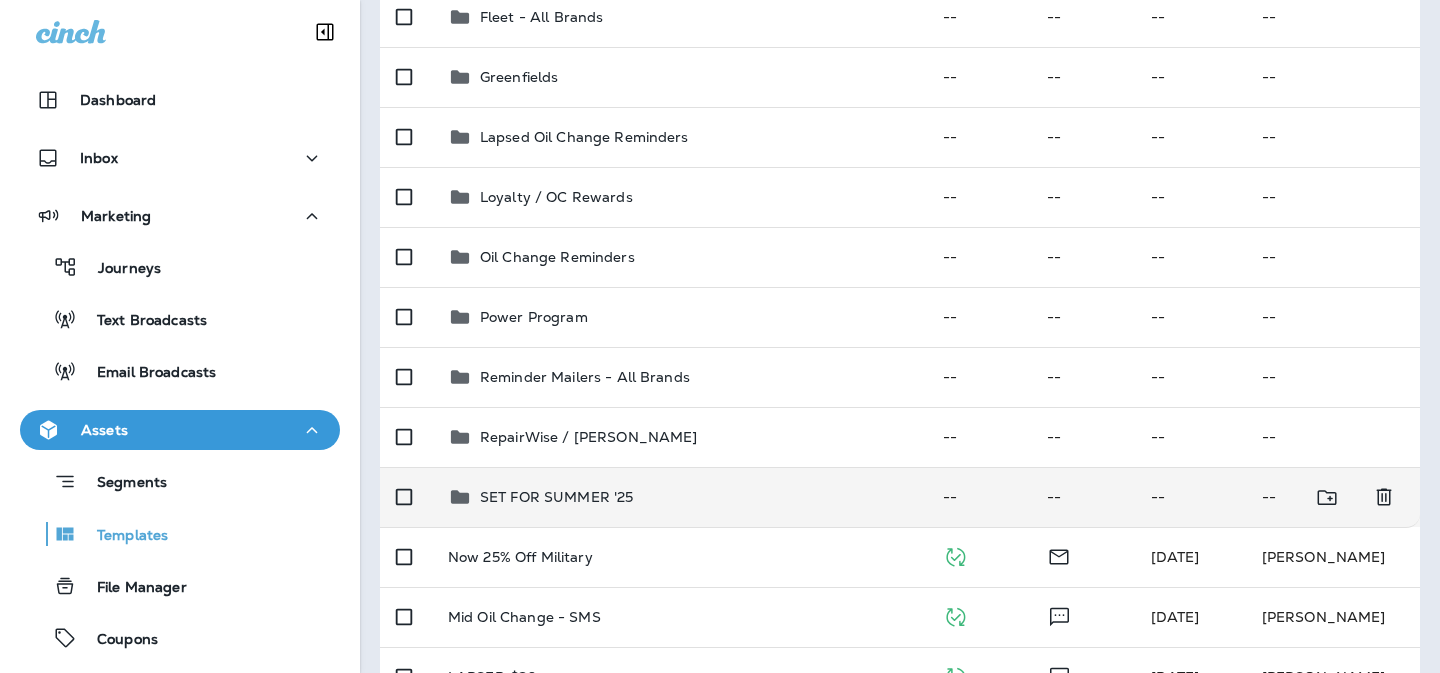 click on "SET FOR SUMMER '25" at bounding box center [557, 497] 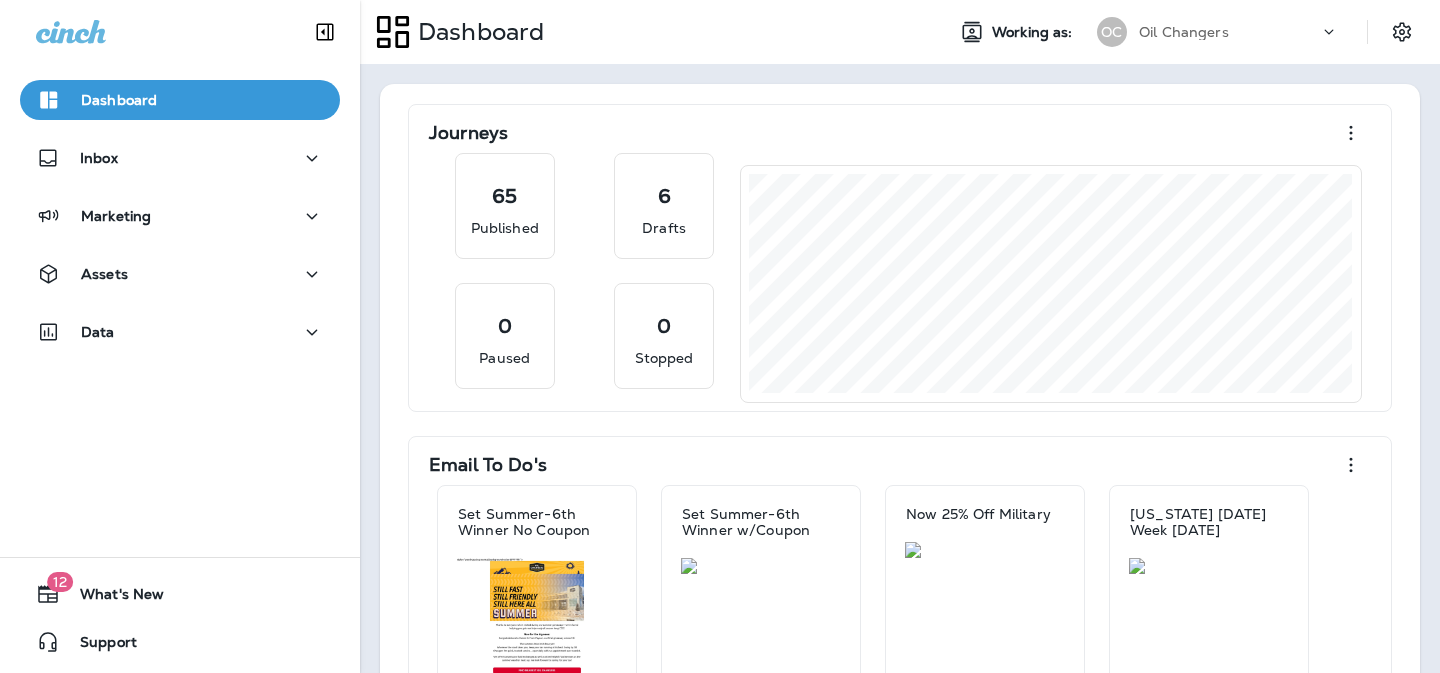 scroll, scrollTop: 0, scrollLeft: 0, axis: both 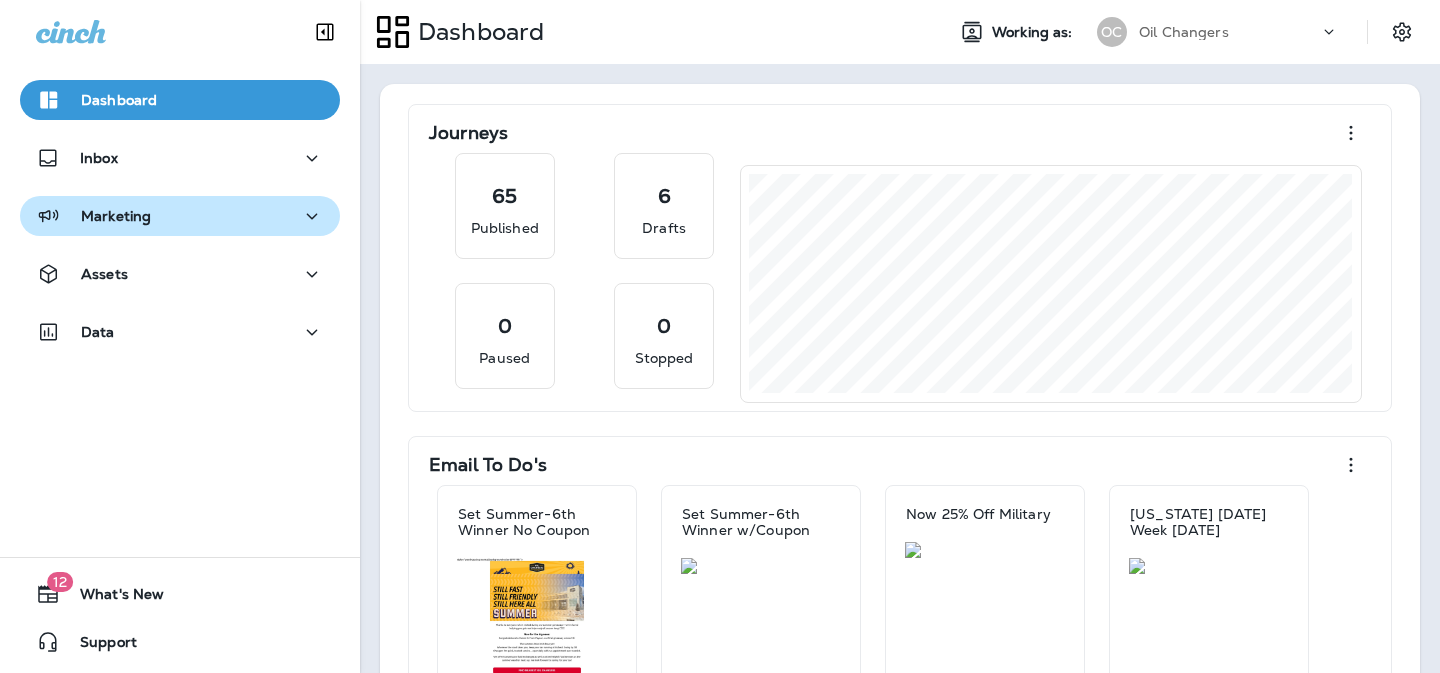 click on "Marketing" at bounding box center (180, 216) 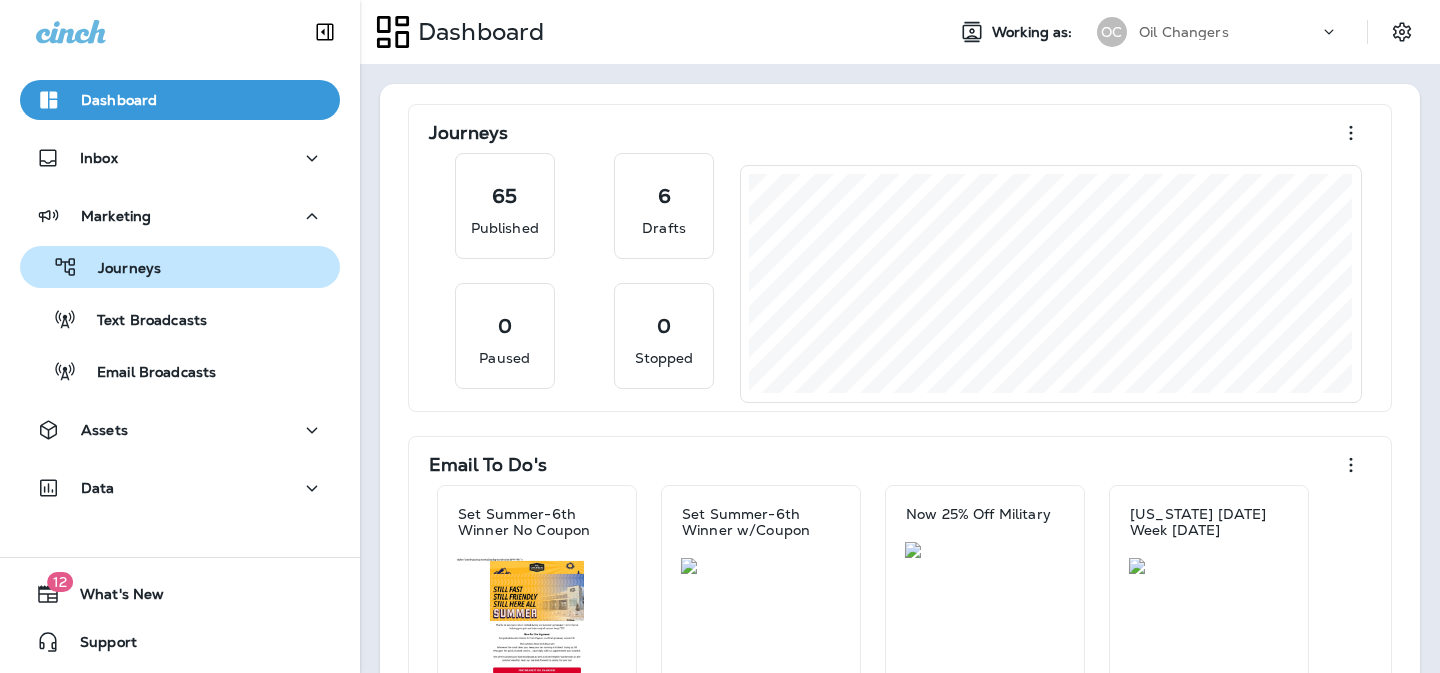 click on "Journeys" at bounding box center [119, 269] 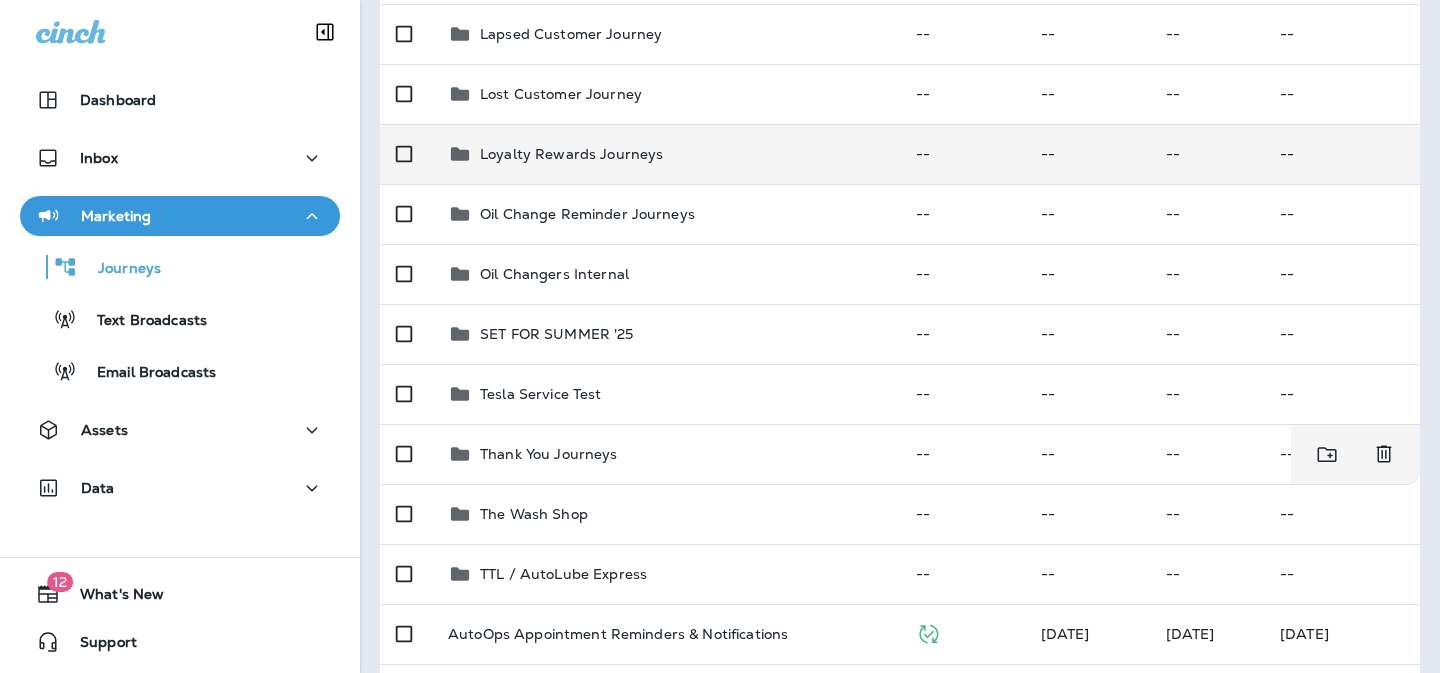 scroll, scrollTop: 380, scrollLeft: 0, axis: vertical 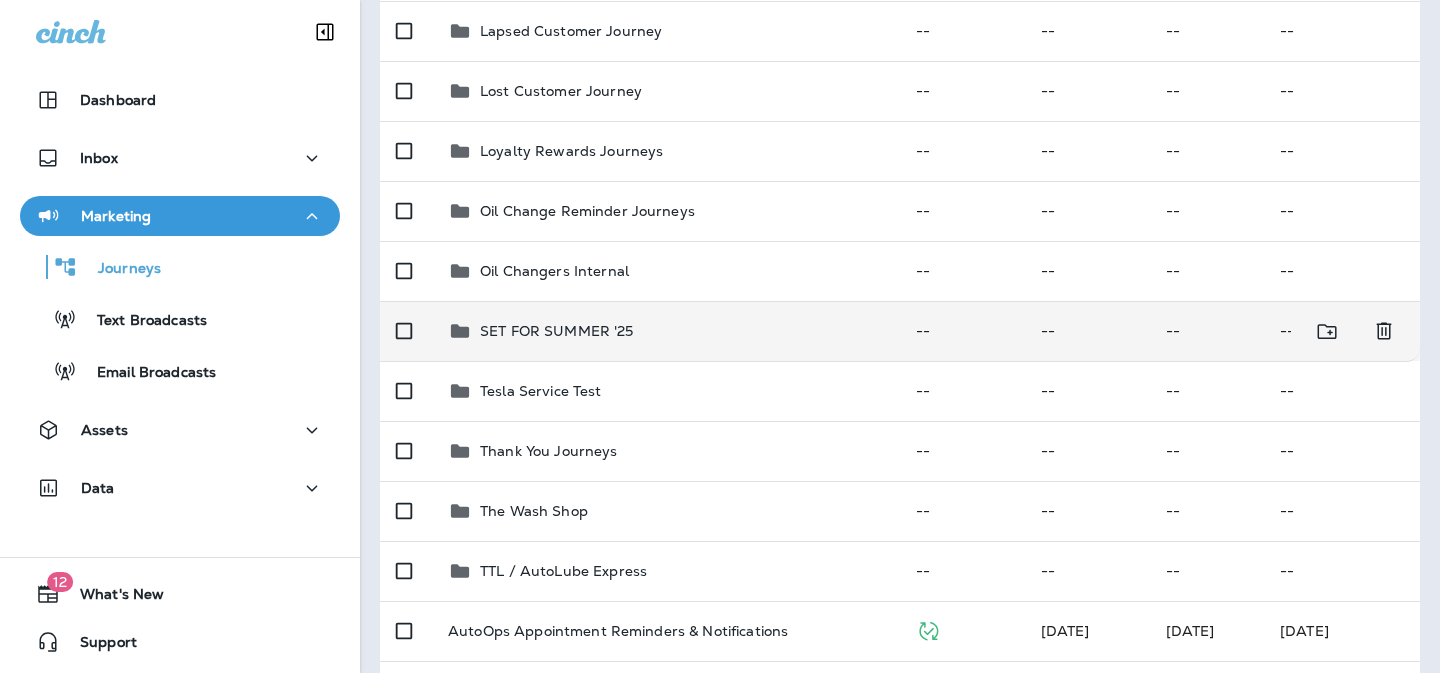 click on "SET FOR SUMMER '25" at bounding box center [666, 331] 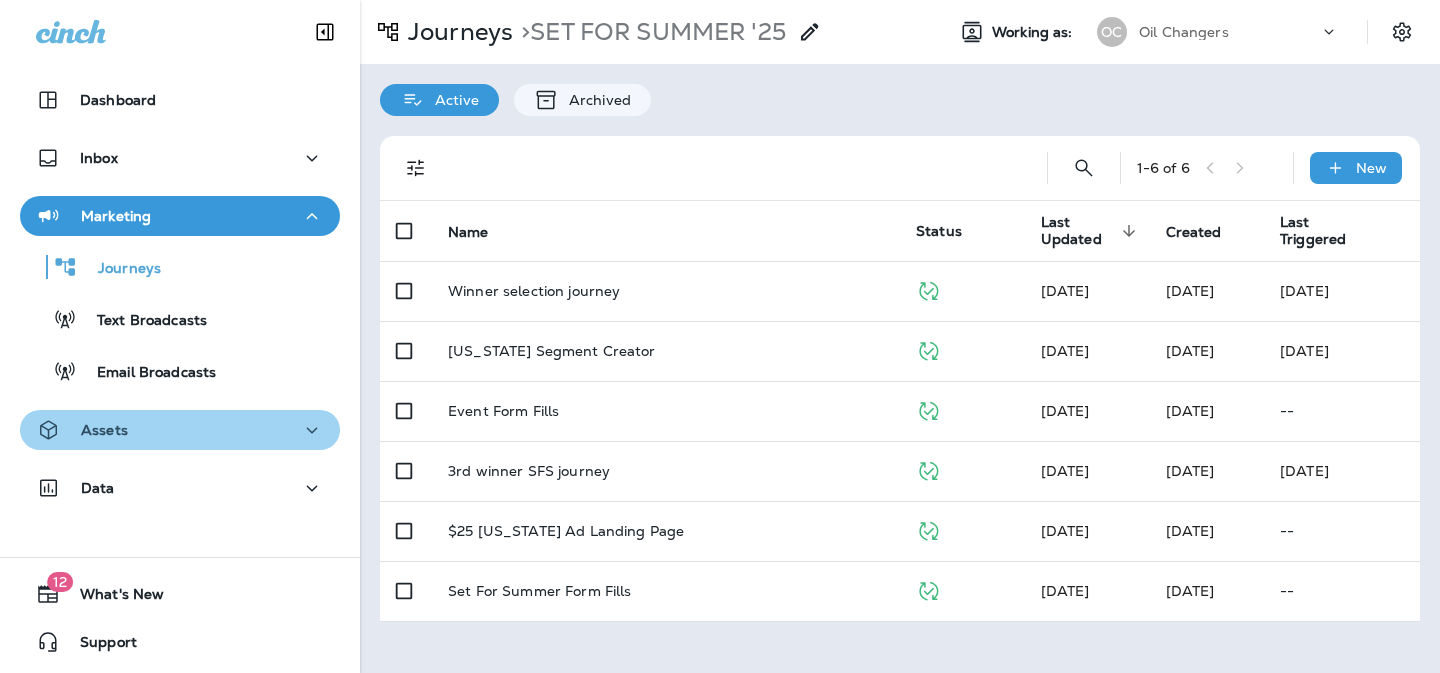 click on "Assets" at bounding box center [180, 430] 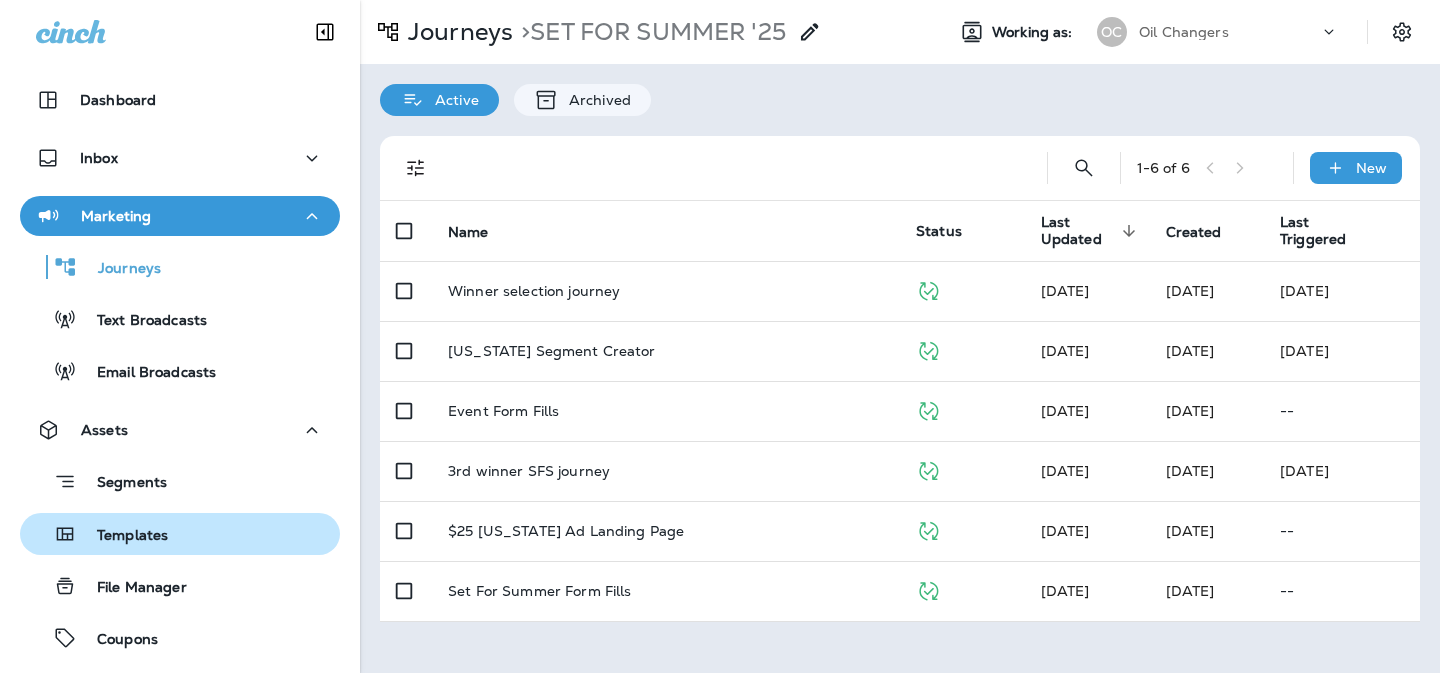 click on "Templates" at bounding box center (122, 536) 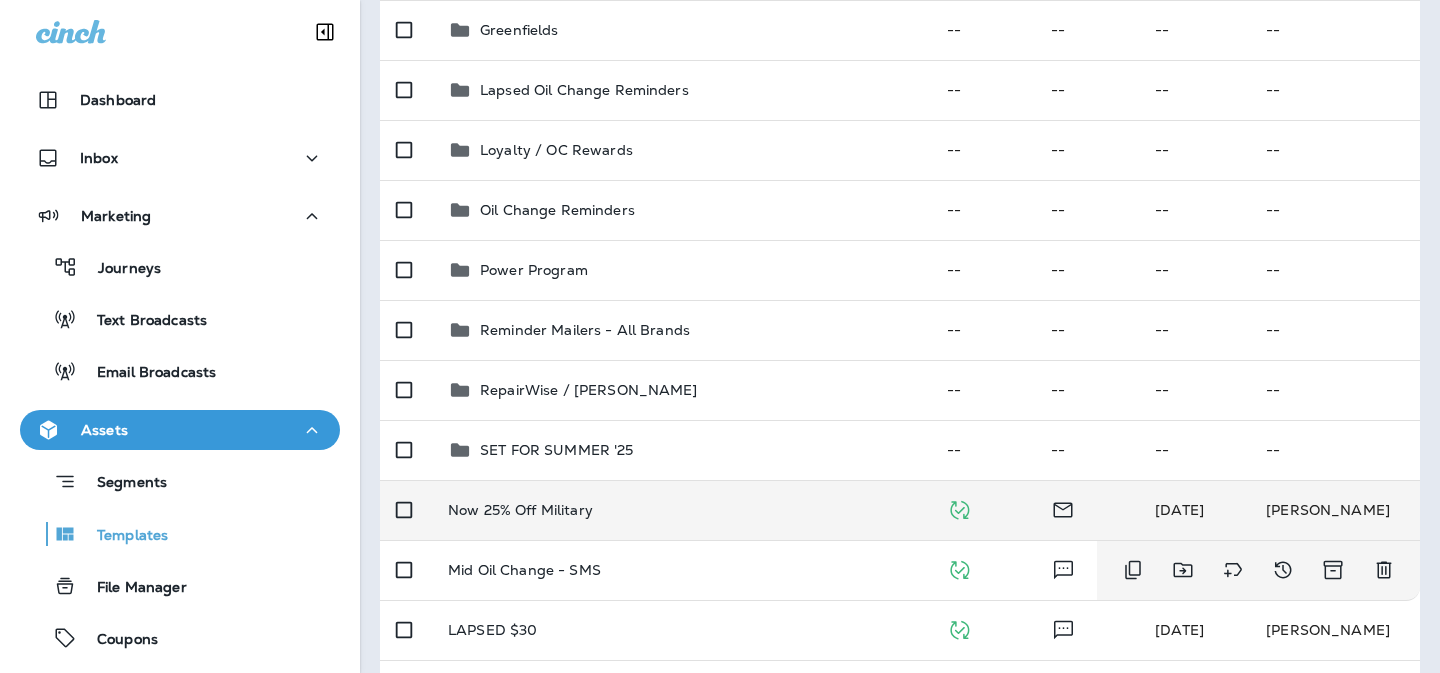 scroll, scrollTop: 989, scrollLeft: 0, axis: vertical 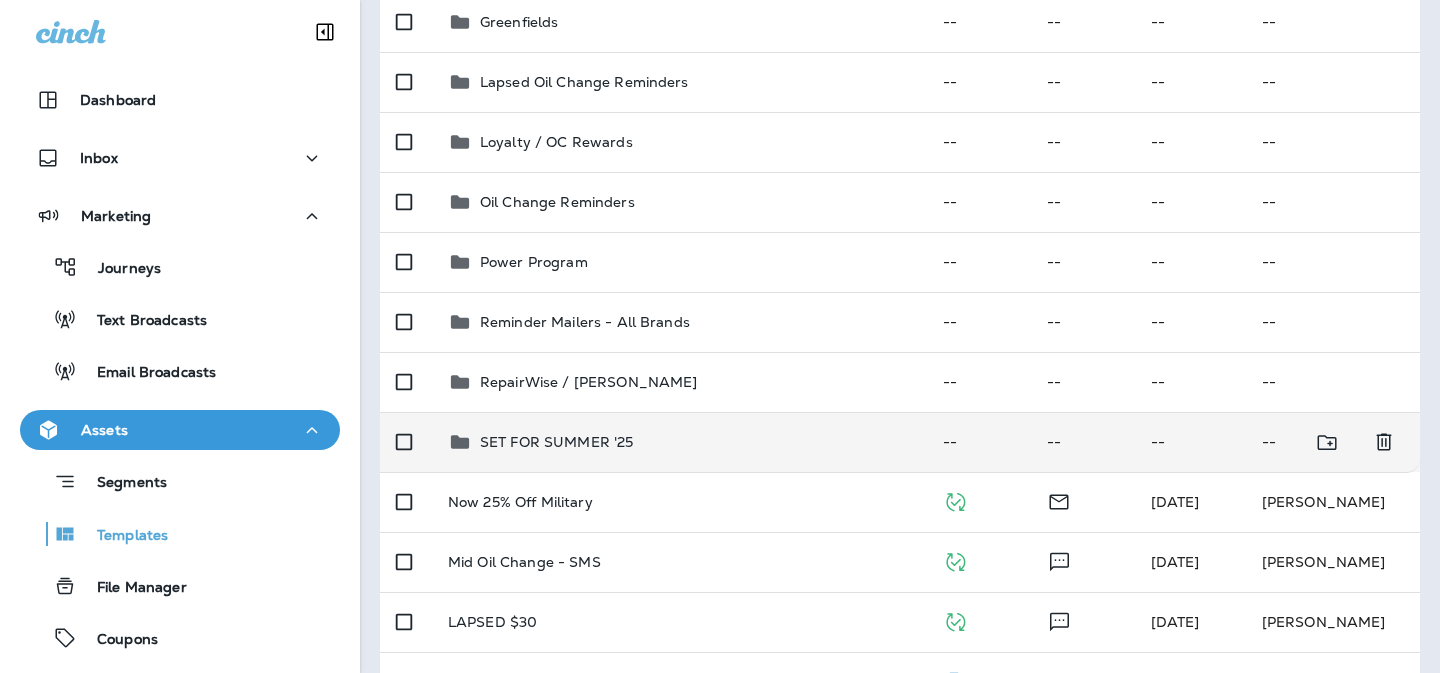 click on "SET FOR SUMMER '25" at bounding box center (679, 442) 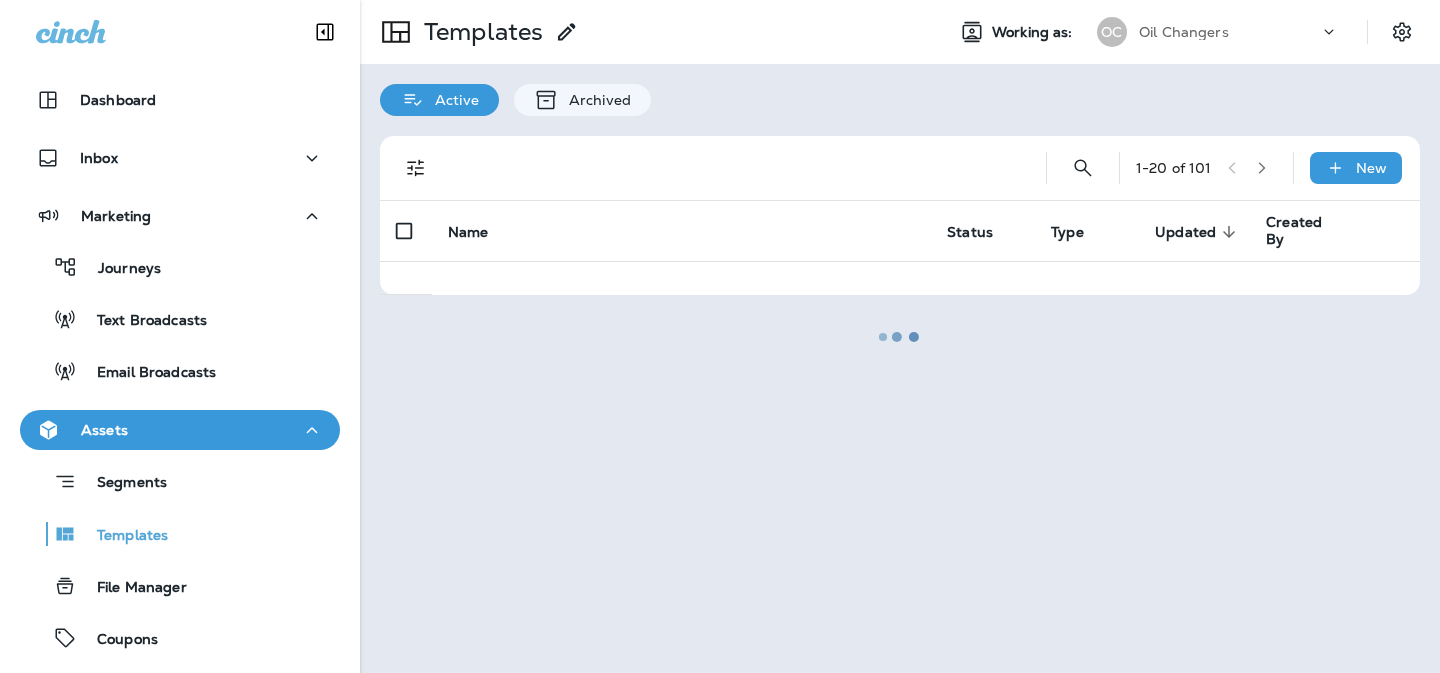 scroll, scrollTop: 0, scrollLeft: 0, axis: both 